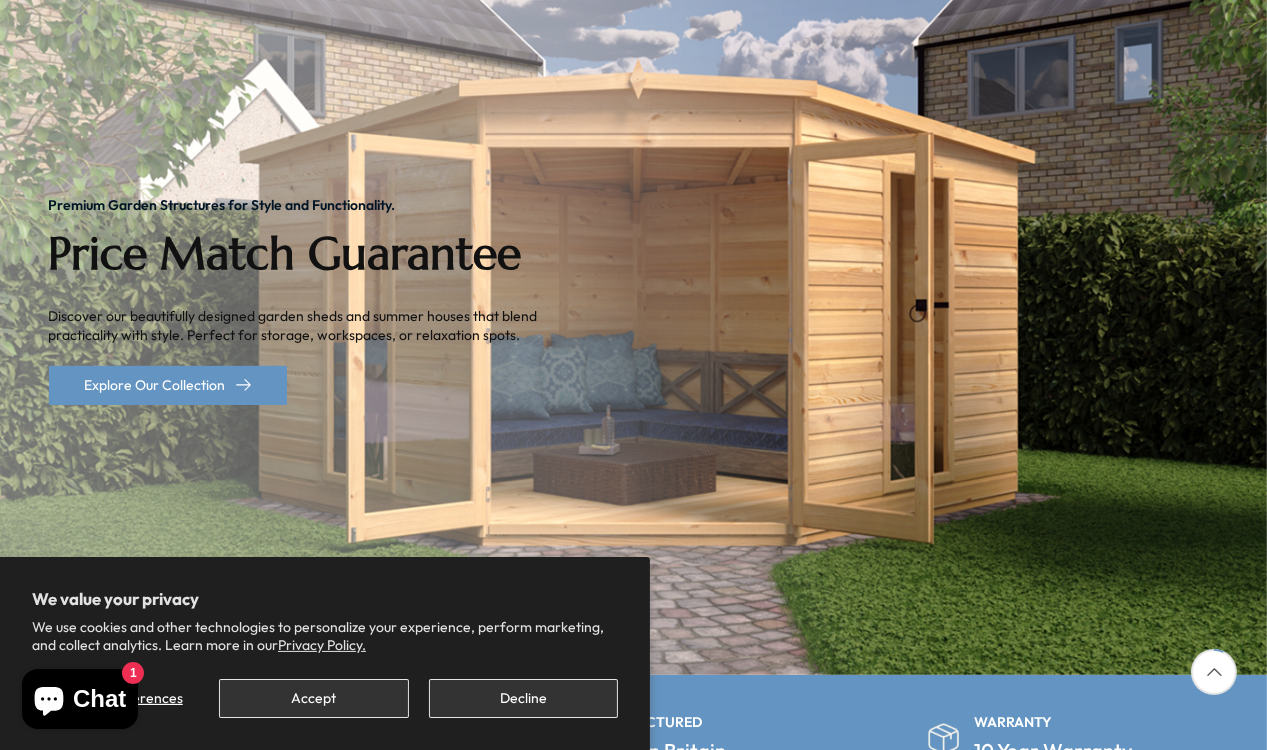 scroll, scrollTop: 300, scrollLeft: 0, axis: vertical 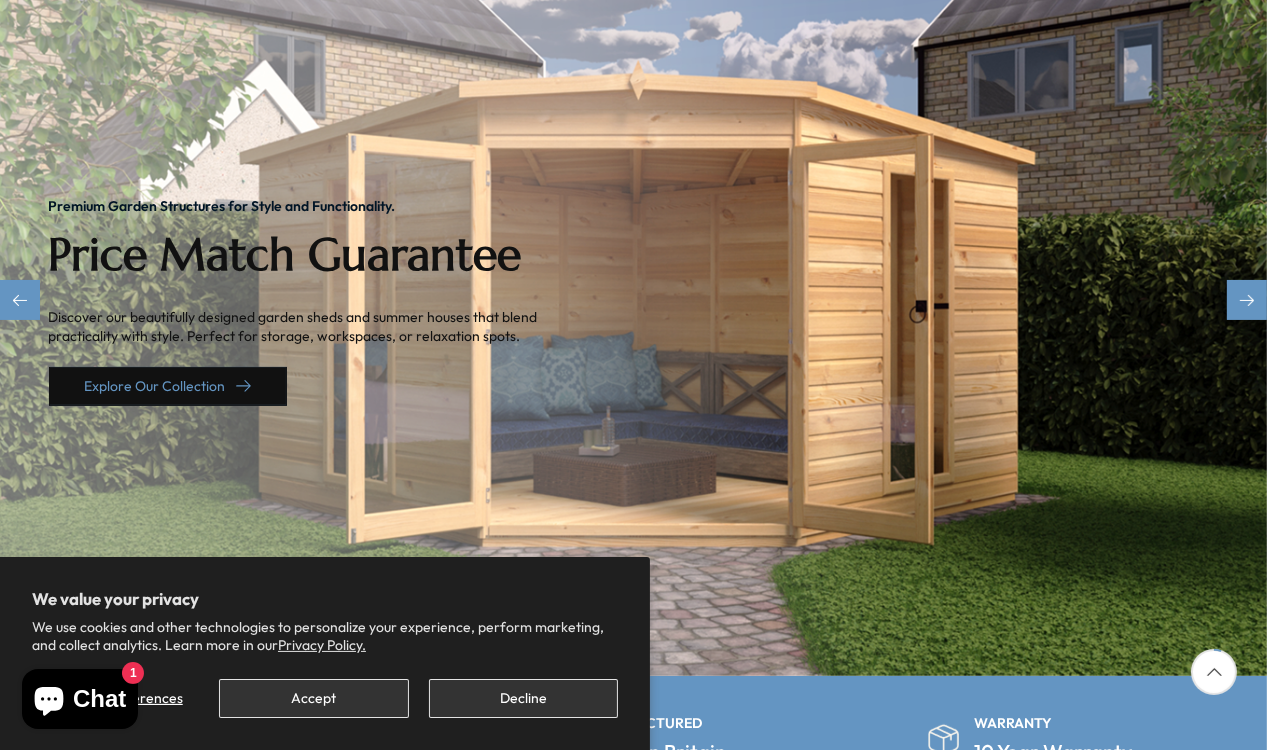 click on "Explore Our Collection" at bounding box center (168, 386) 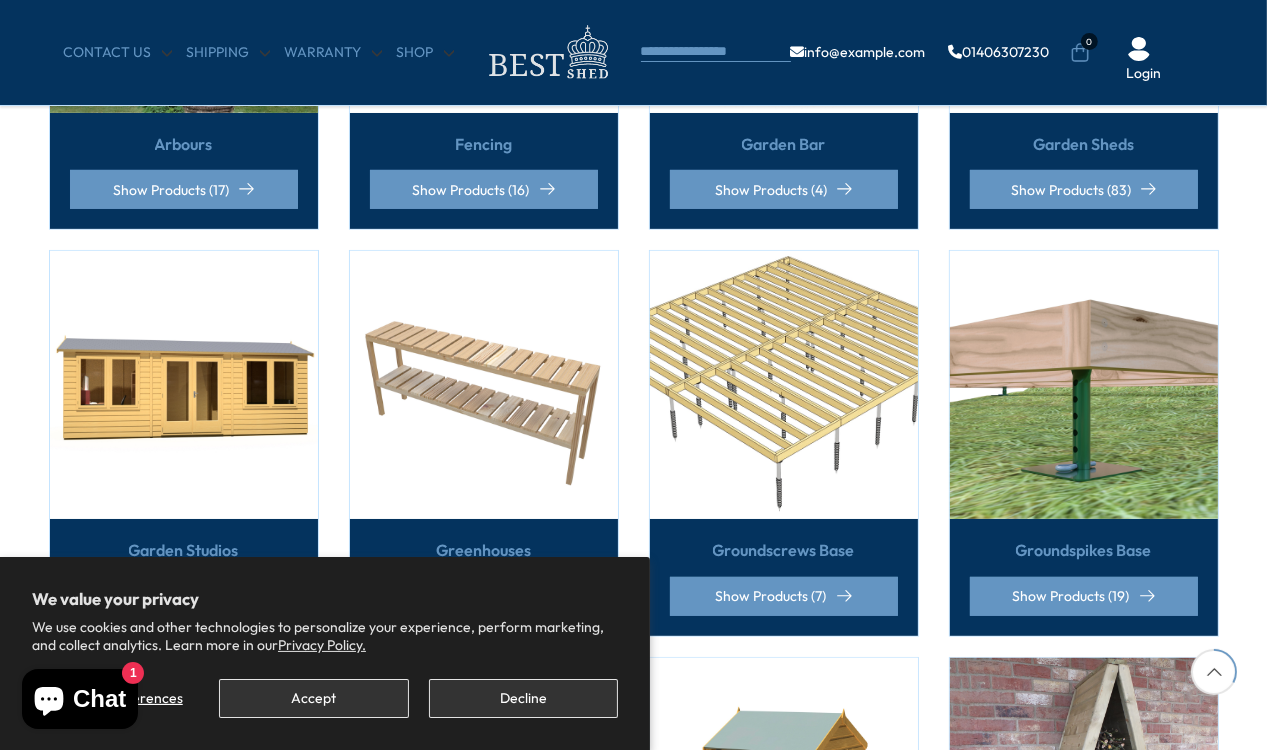 scroll, scrollTop: 800, scrollLeft: 0, axis: vertical 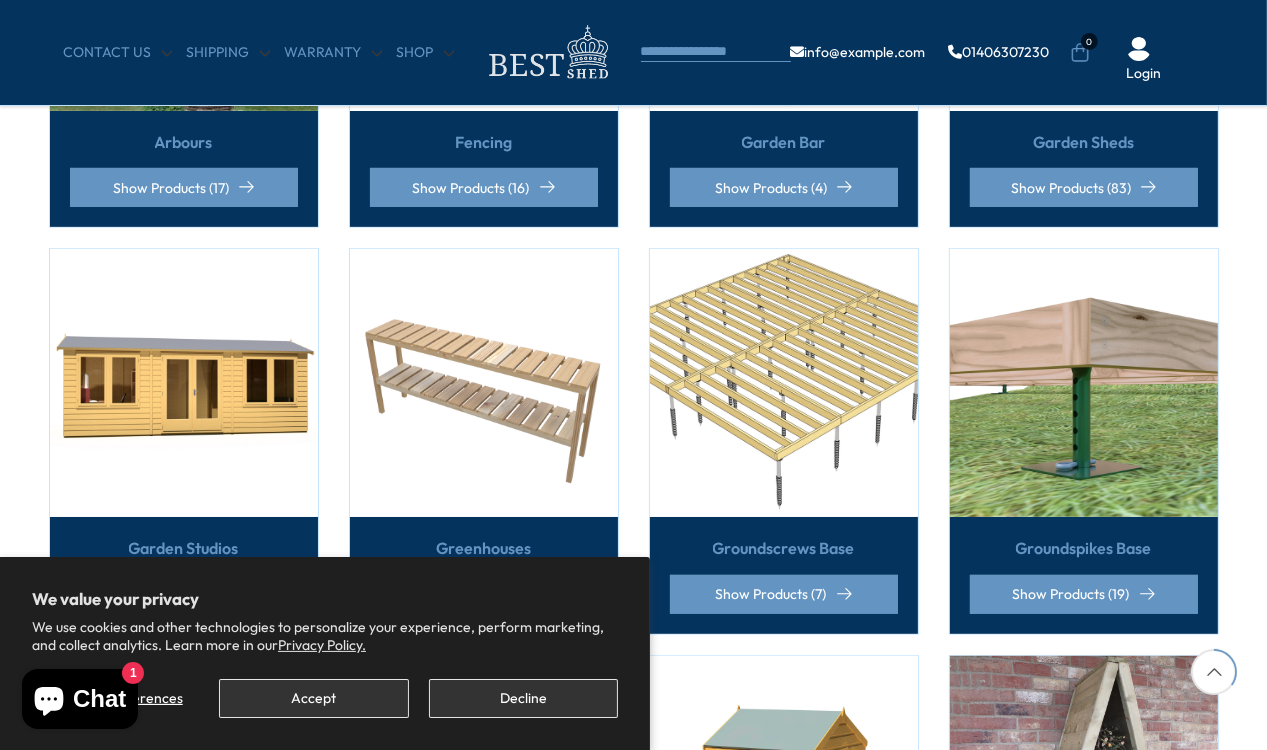 click at bounding box center [184, 383] 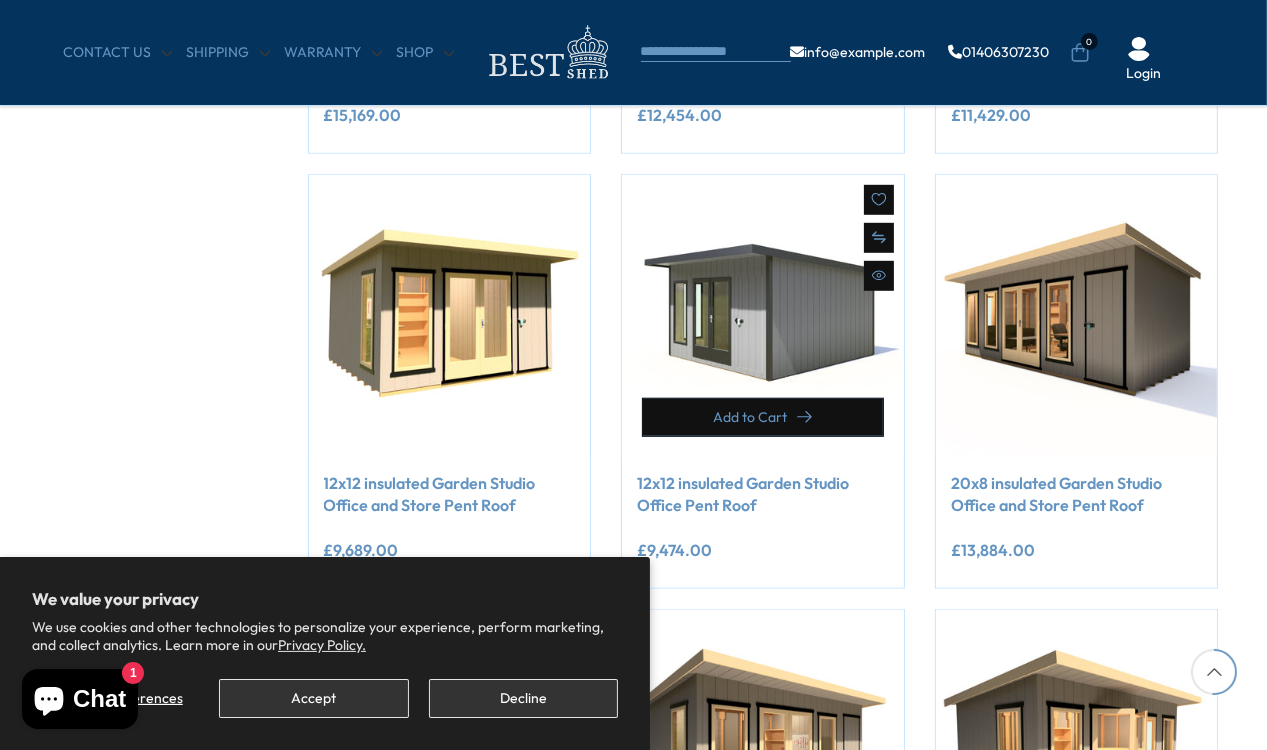 scroll, scrollTop: 1200, scrollLeft: 0, axis: vertical 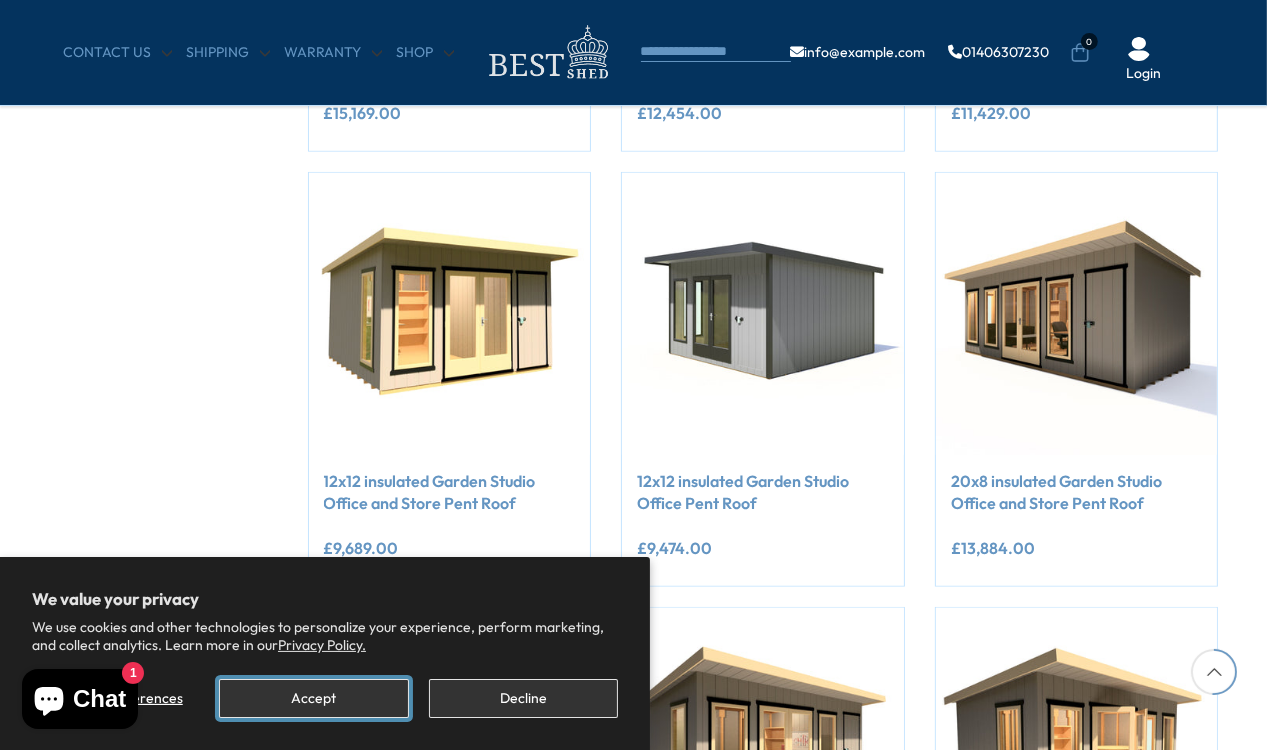click on "Accept" at bounding box center (313, 698) 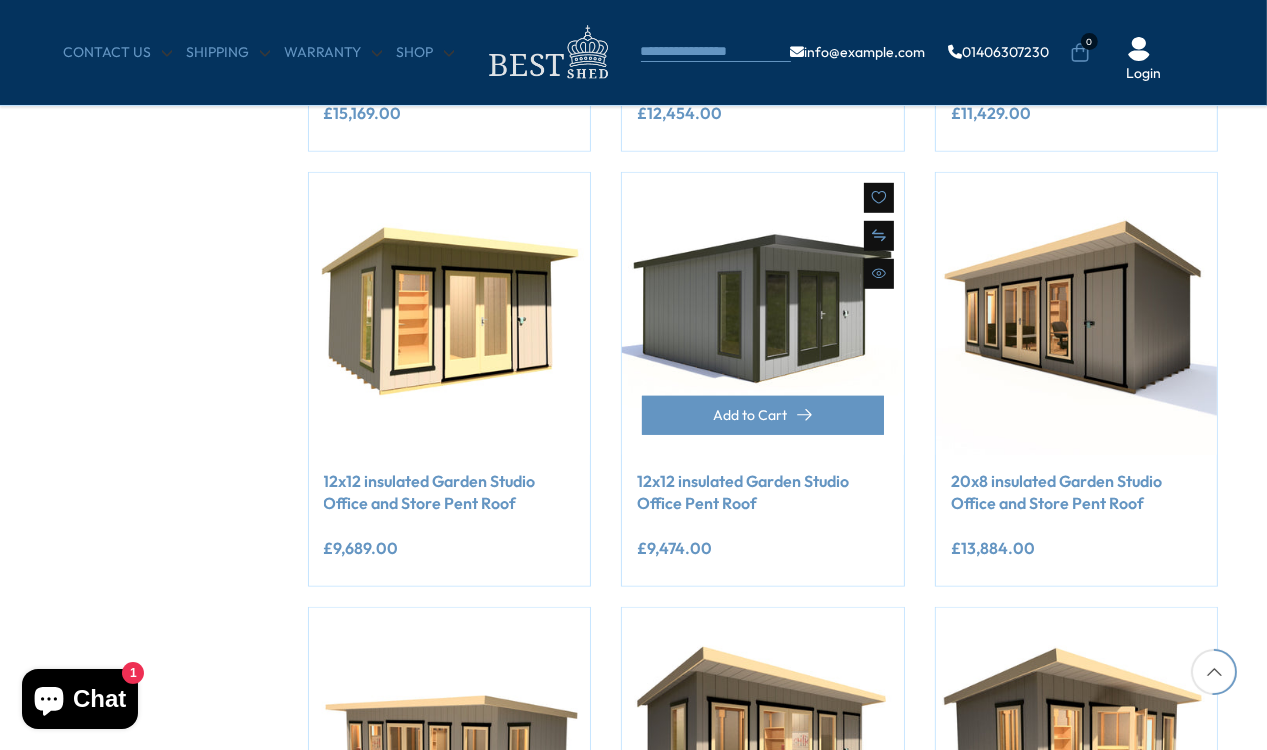click at bounding box center (763, 314) 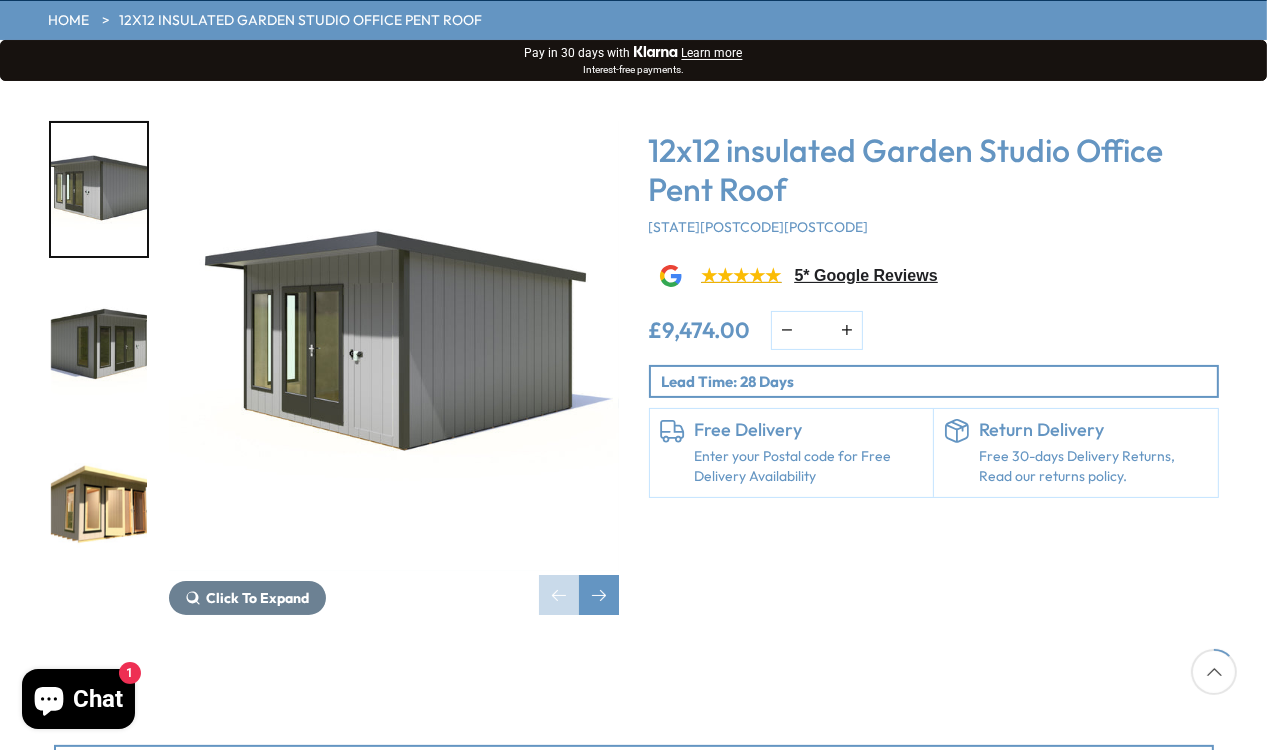 scroll, scrollTop: 200, scrollLeft: 0, axis: vertical 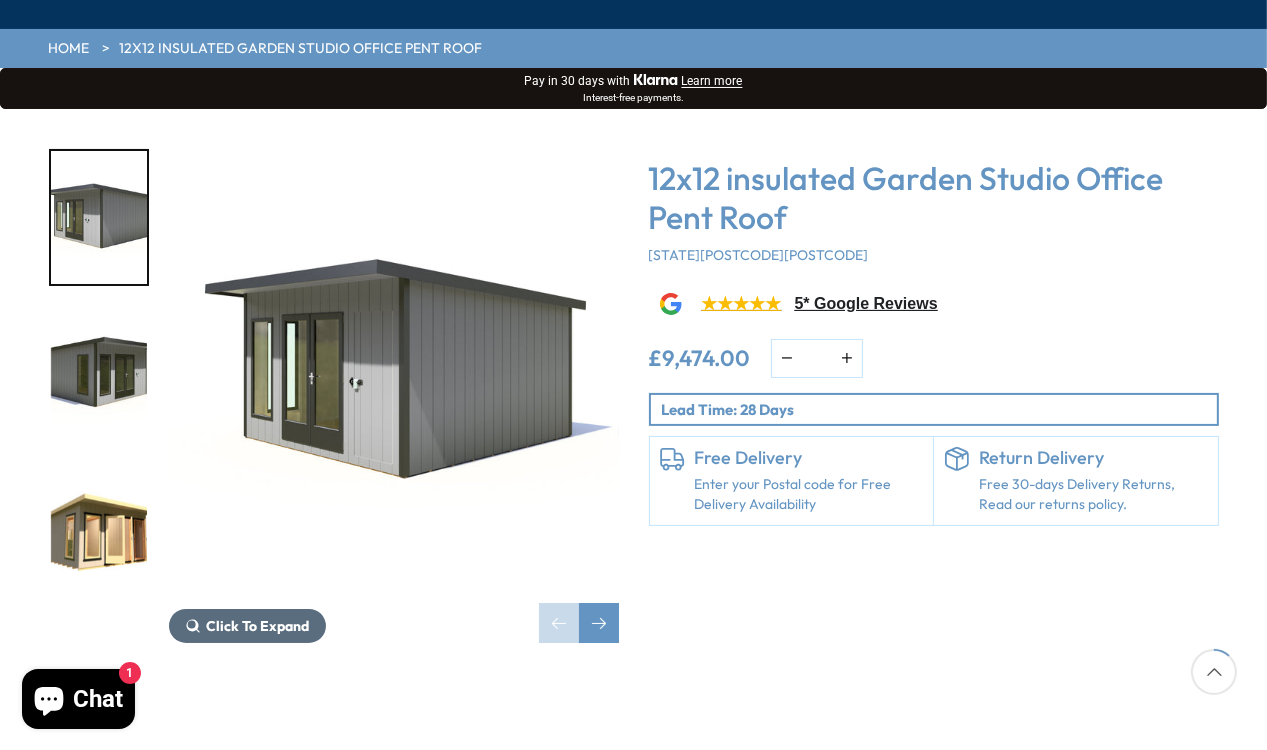 click on "Click To Expand" at bounding box center (258, 626) 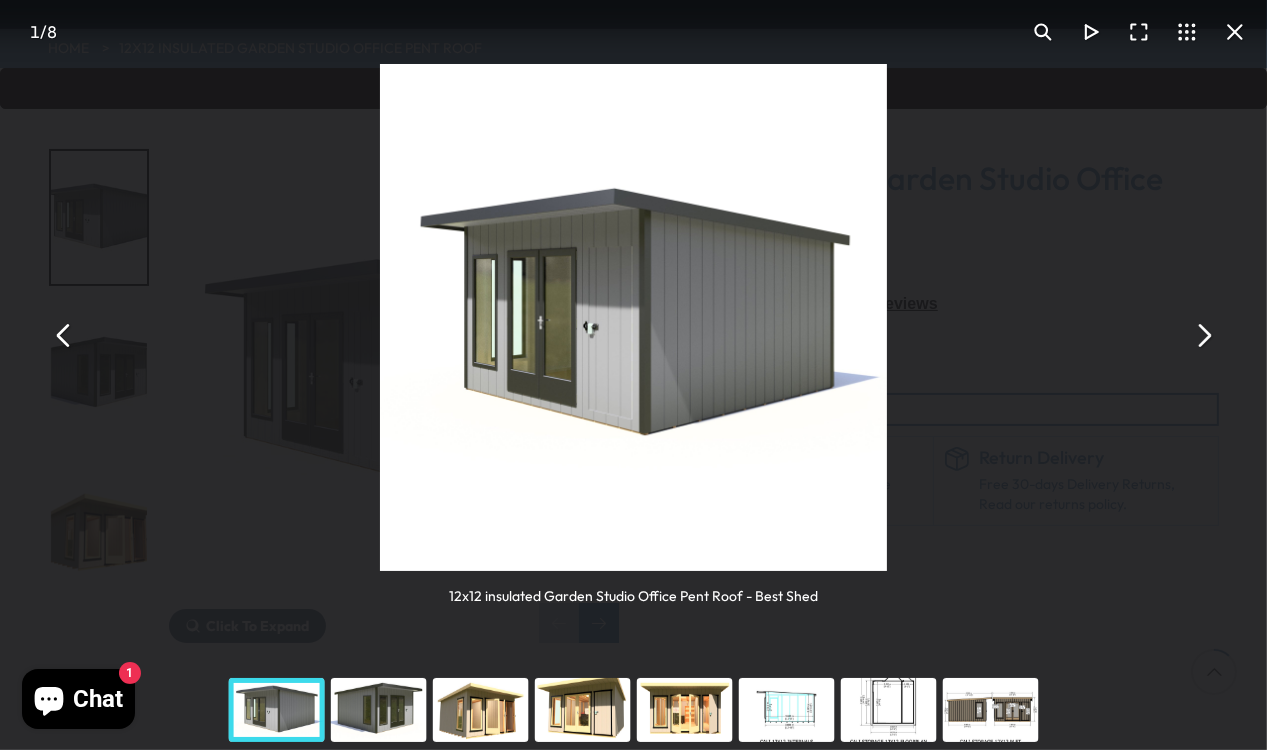 click at bounding box center [1203, 335] 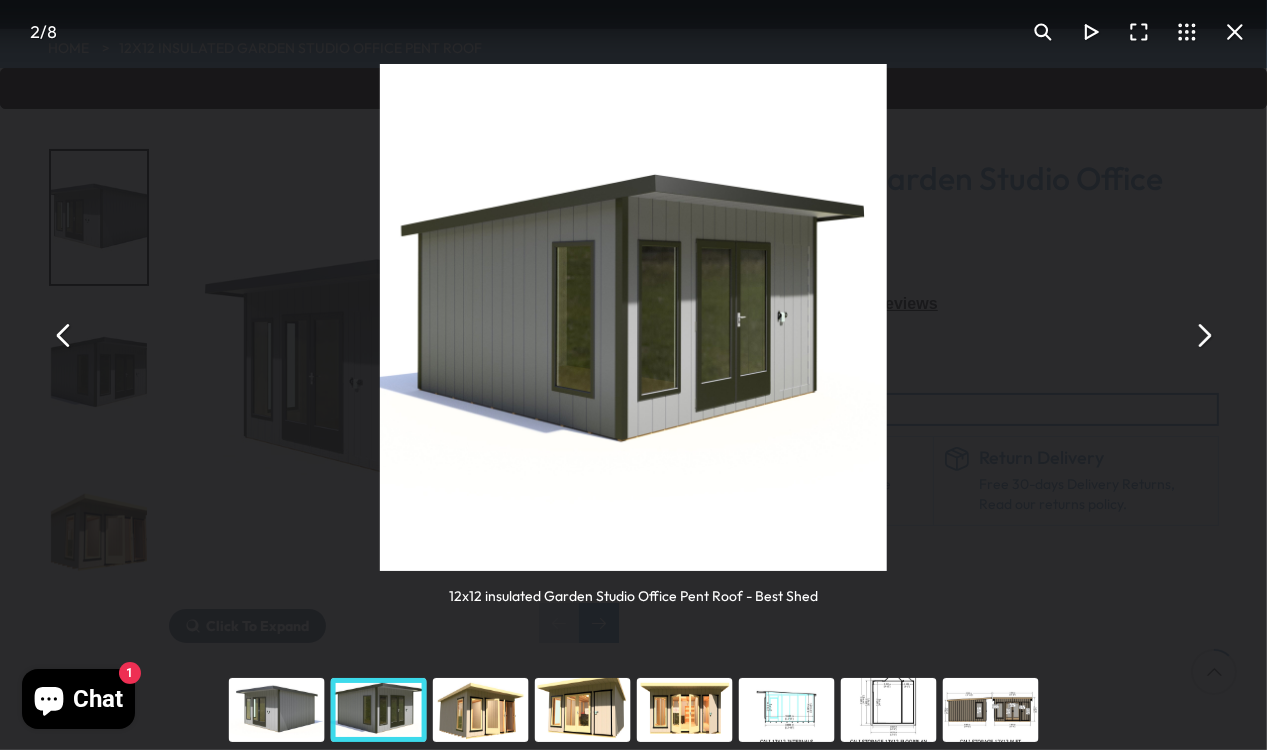 click at bounding box center (1203, 335) 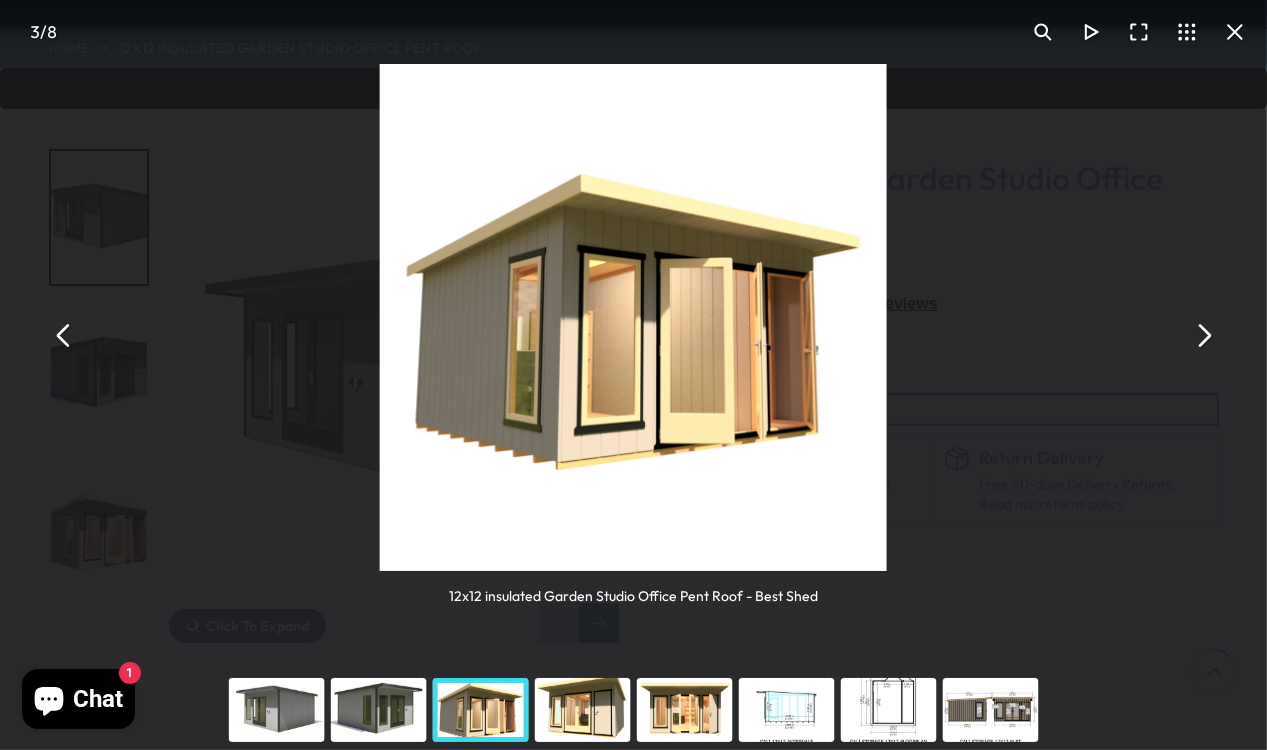 click at bounding box center (1203, 335) 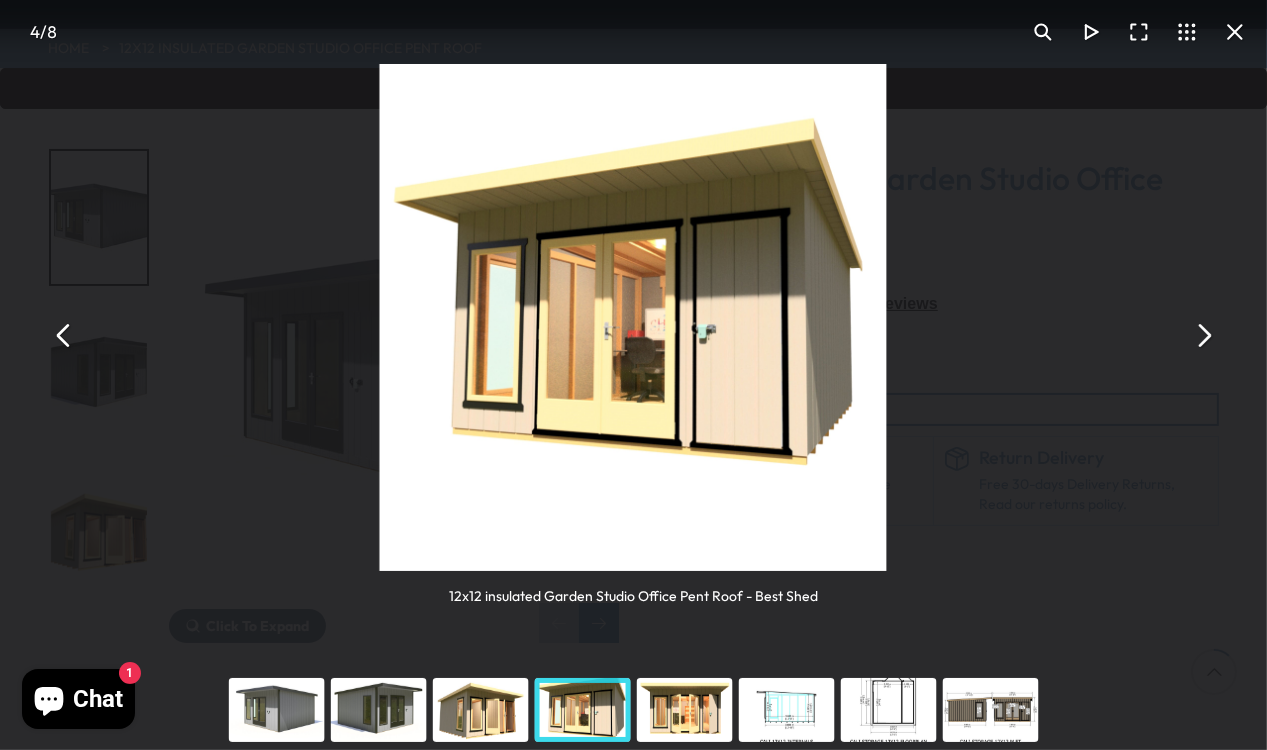 click at bounding box center (1203, 335) 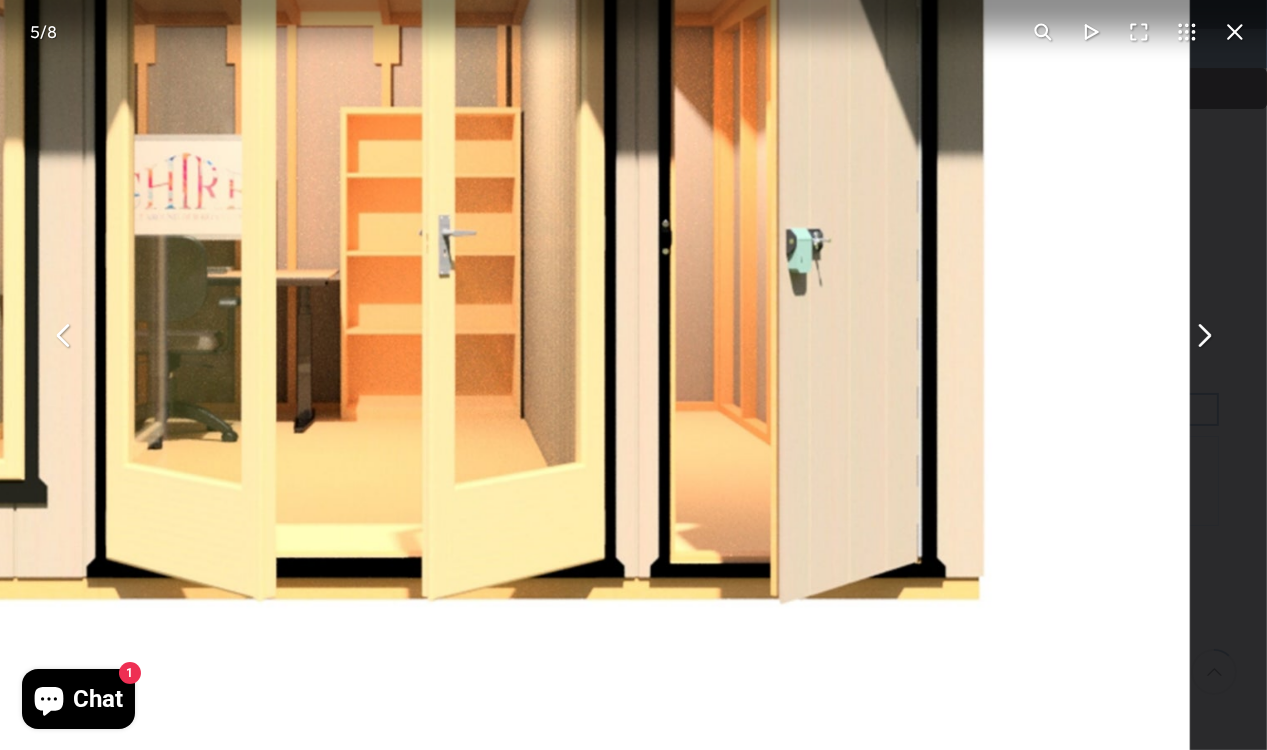 drag, startPoint x: 741, startPoint y: 261, endPoint x: 708, endPoint y: 422, distance: 164.3472 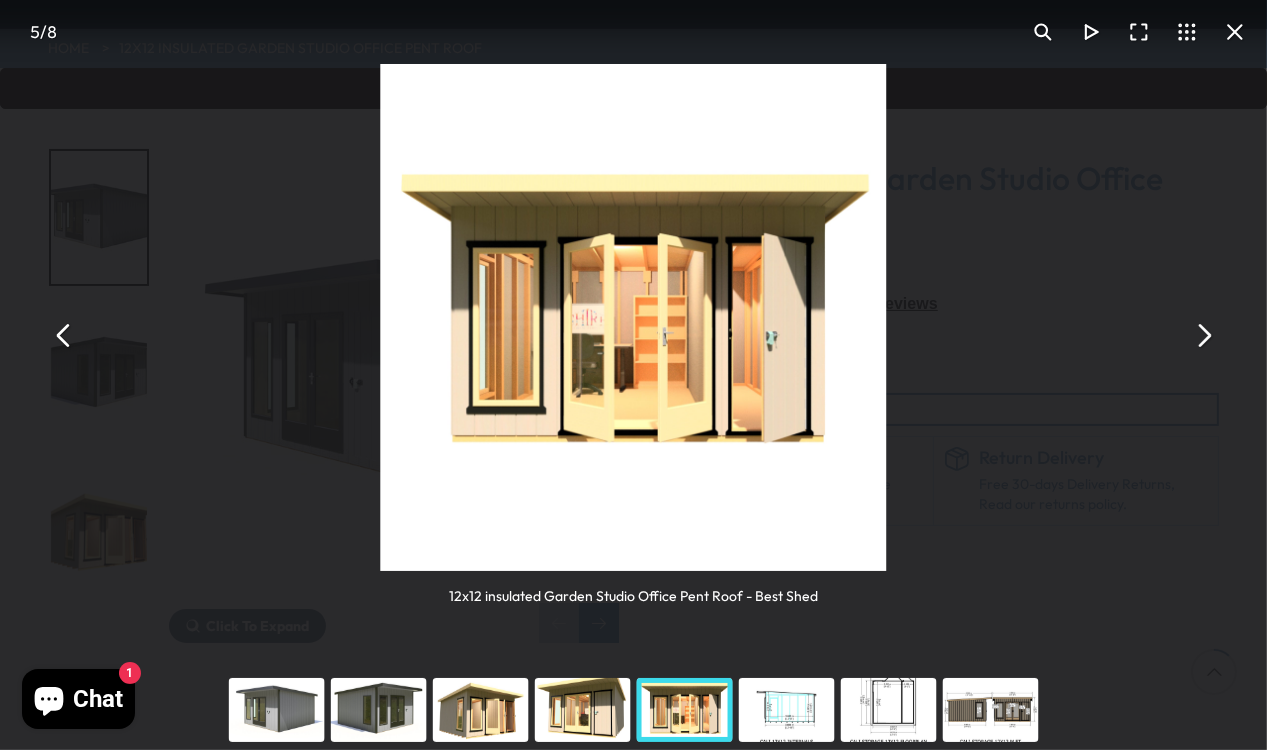 click at bounding box center (1203, 335) 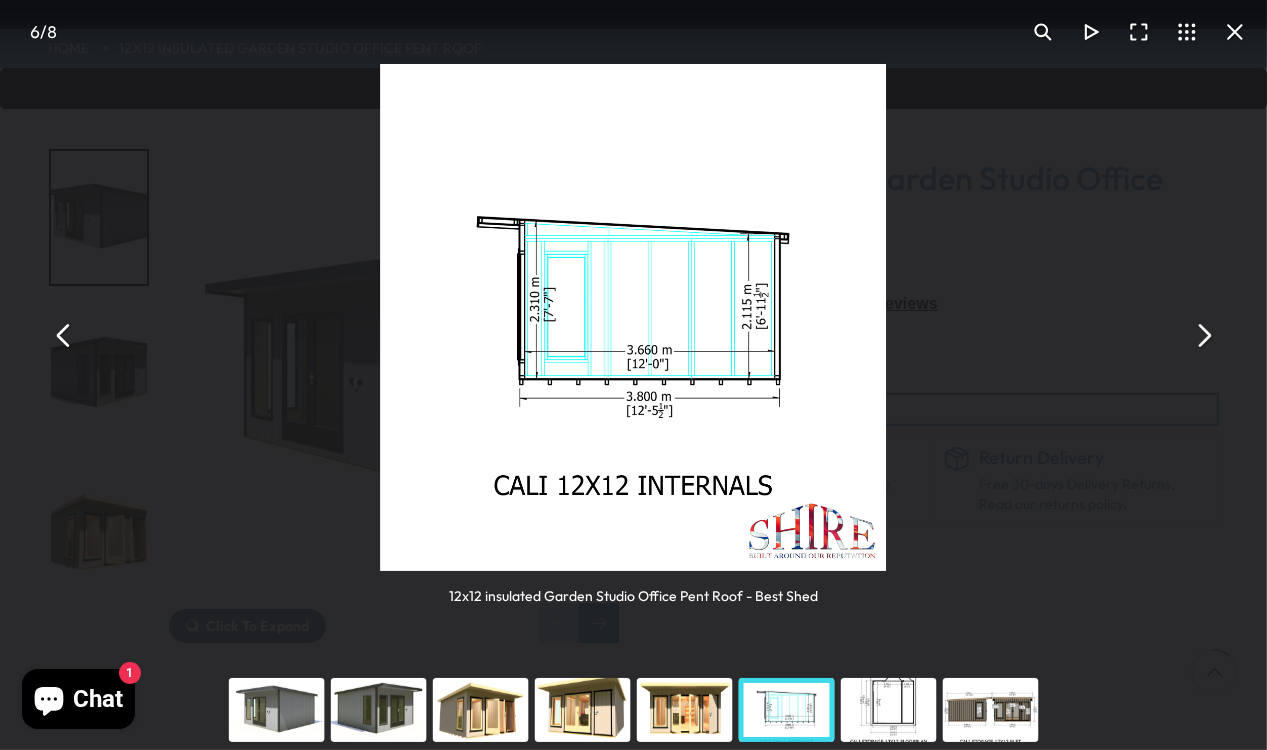 click at bounding box center [1203, 335] 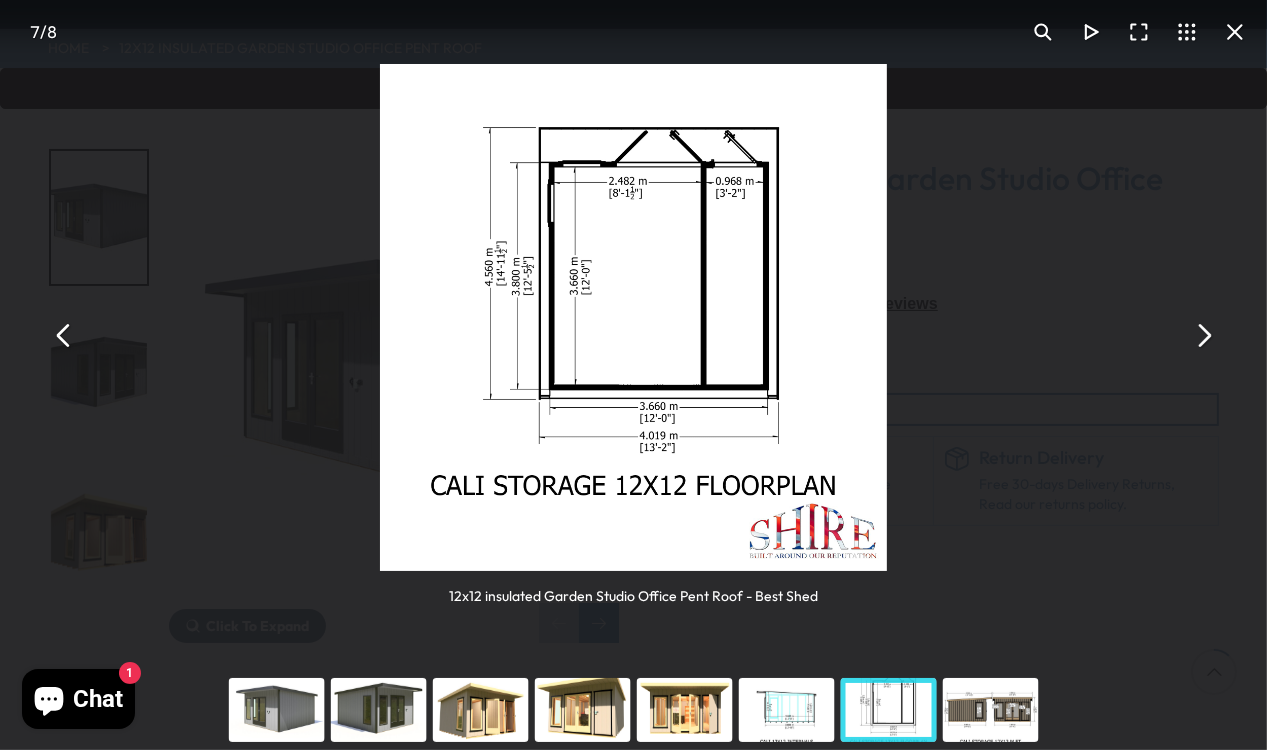 click at bounding box center (1235, 32) 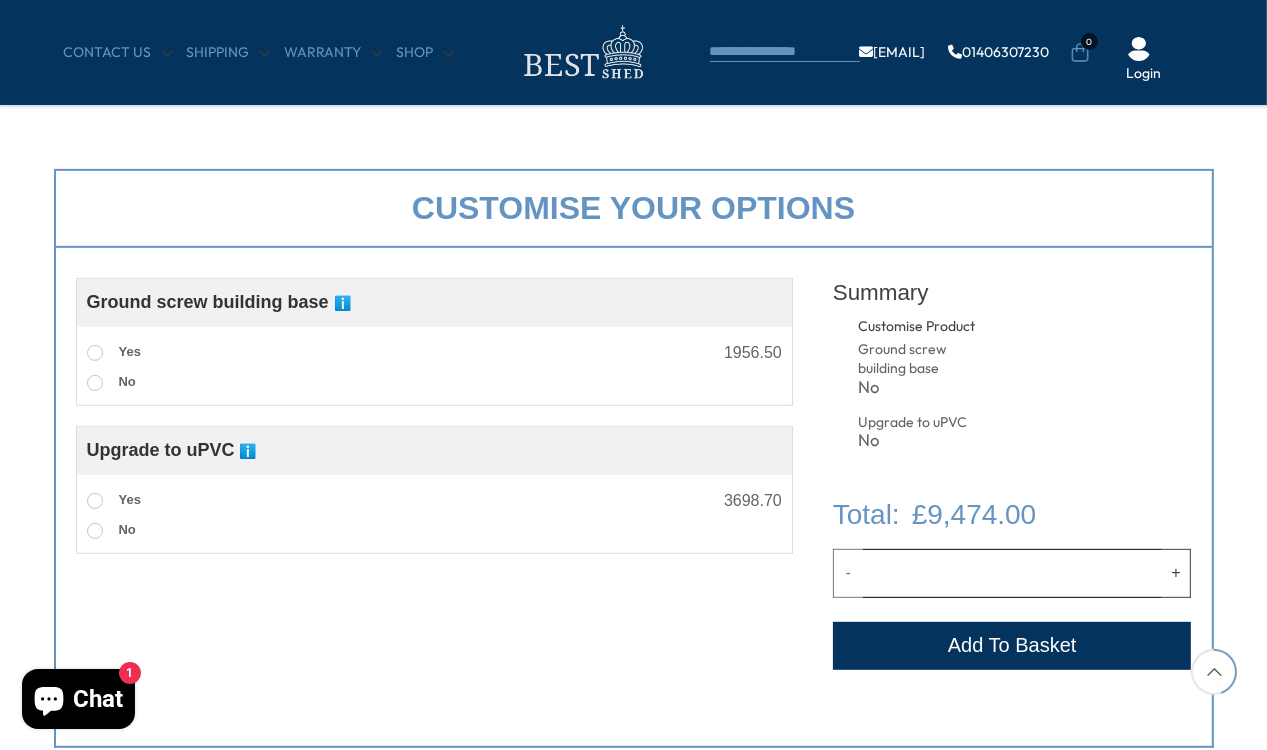 scroll, scrollTop: 700, scrollLeft: 0, axis: vertical 